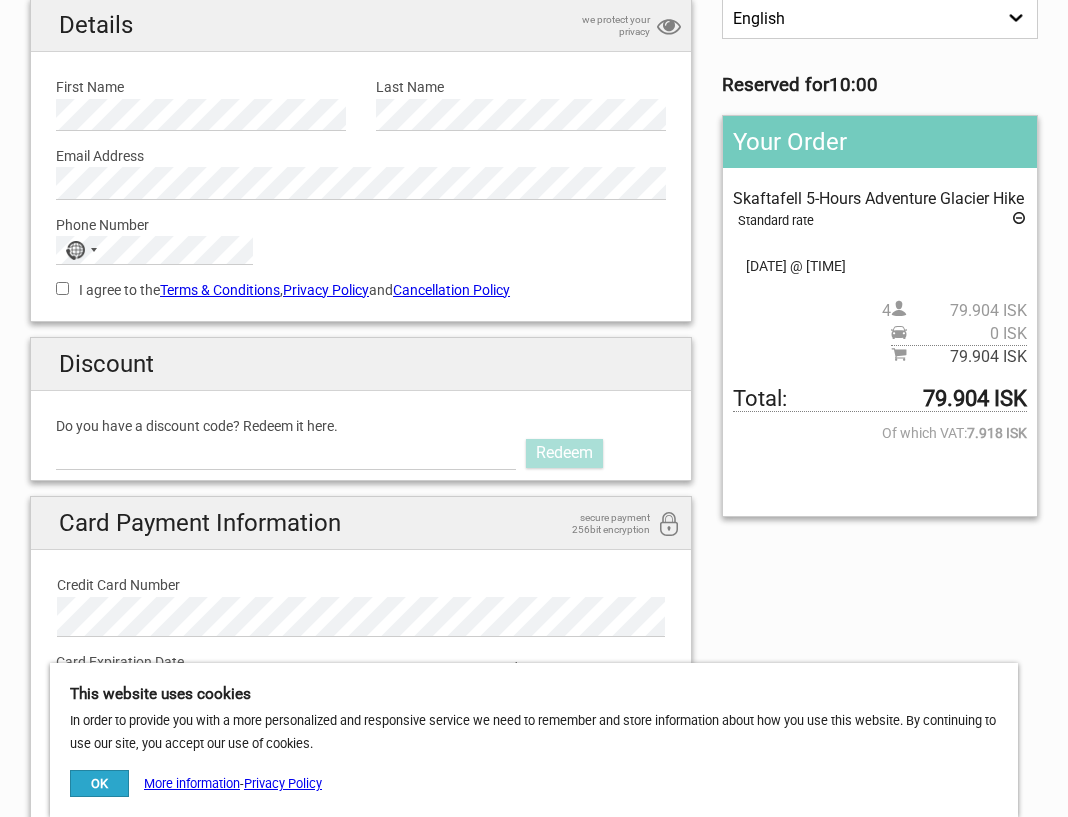 scroll, scrollTop: 170, scrollLeft: 0, axis: vertical 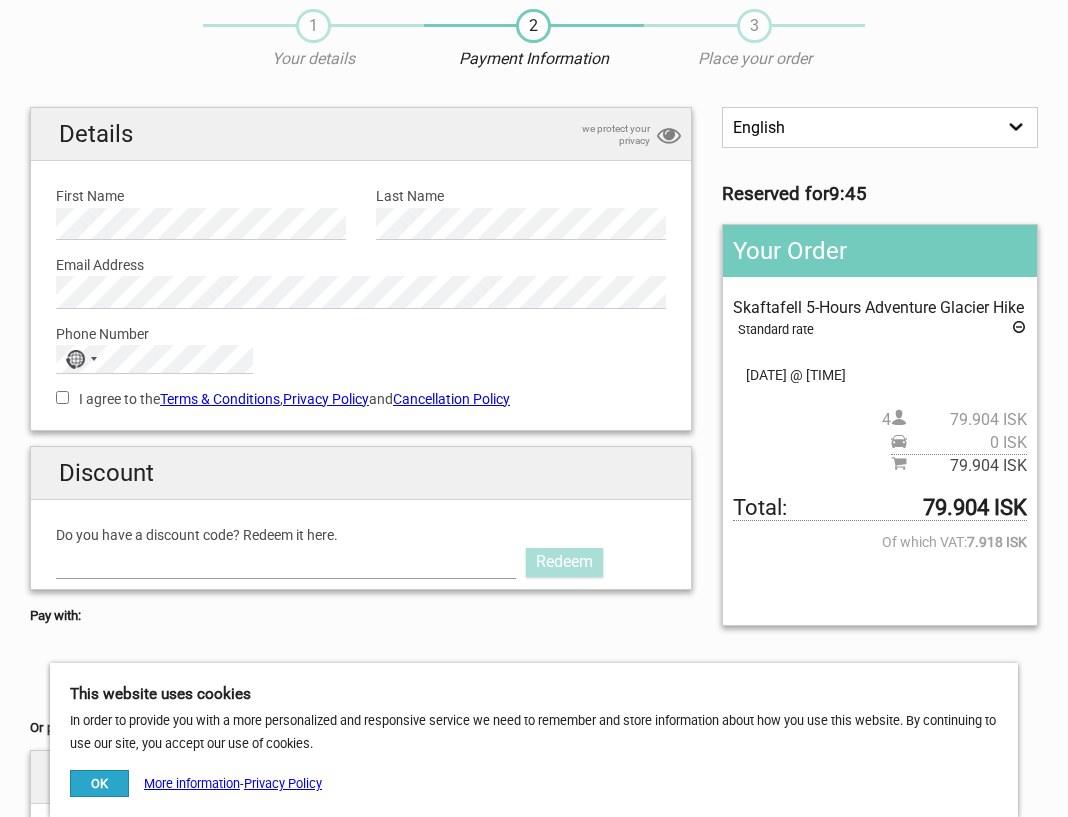click on "Do you have a discount code? Redeem it here." at bounding box center (286, 562) 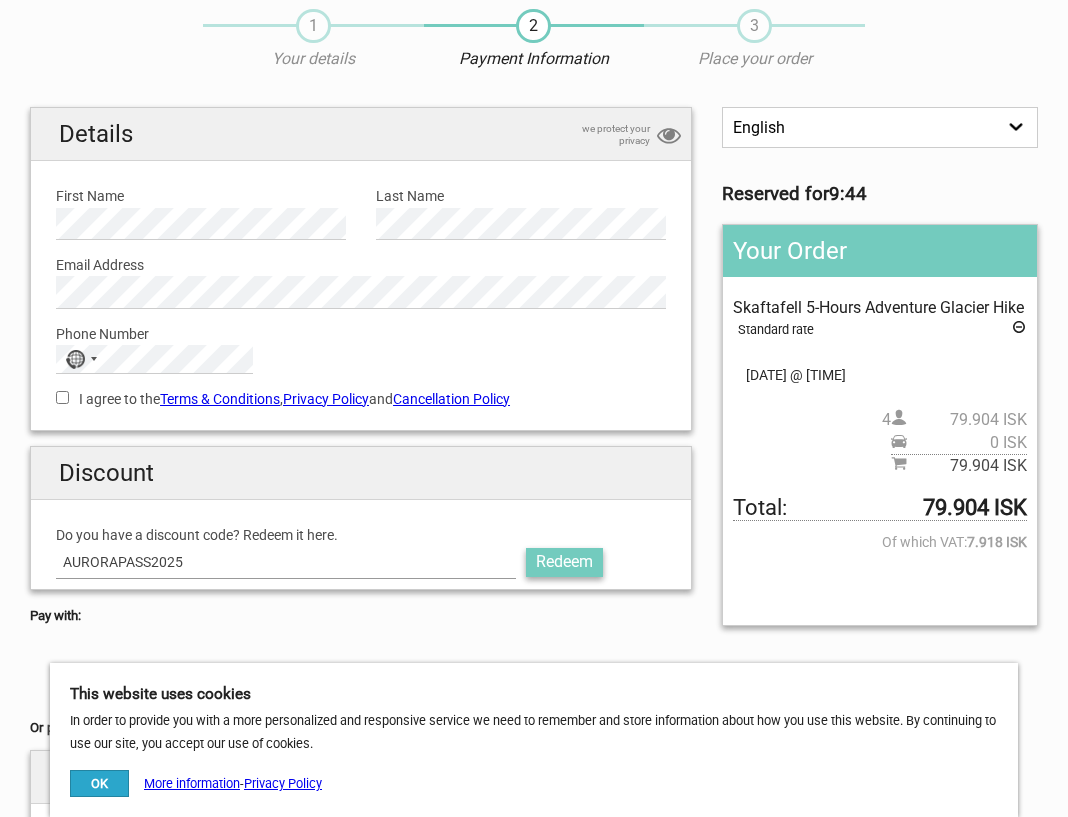 type on "AURORAPASS2025" 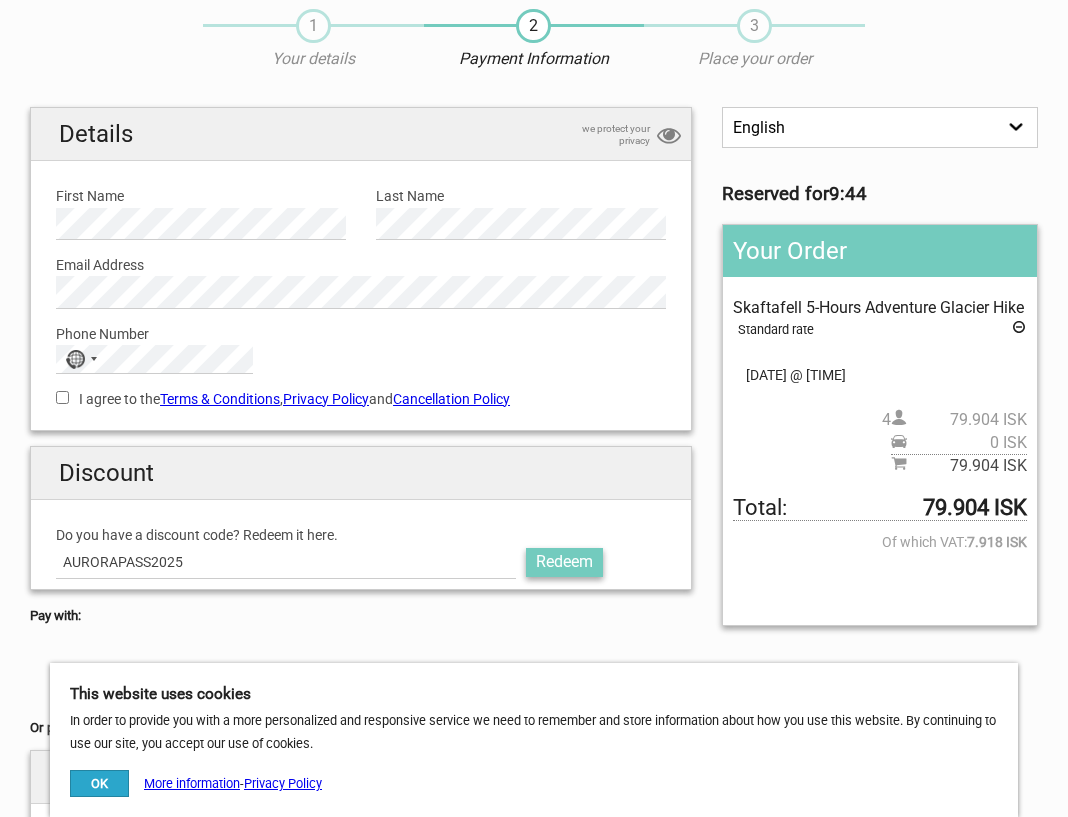 click on "Redeem" at bounding box center [564, 562] 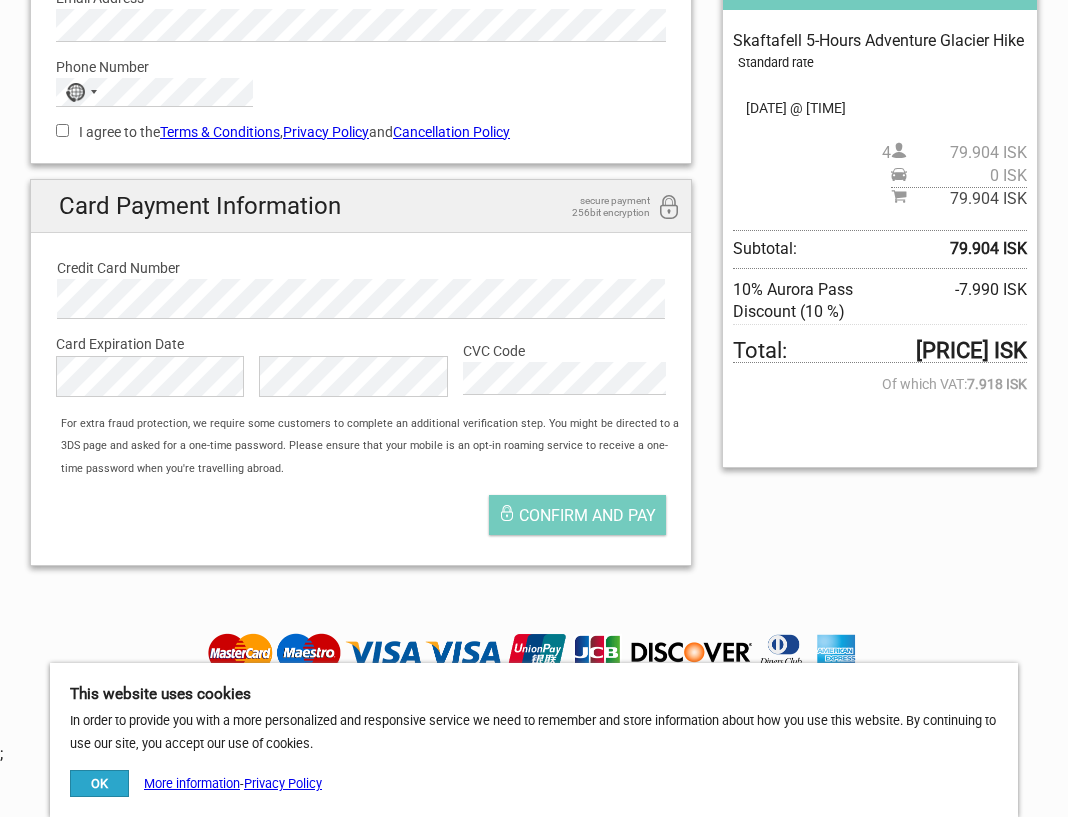 scroll, scrollTop: 0, scrollLeft: 0, axis: both 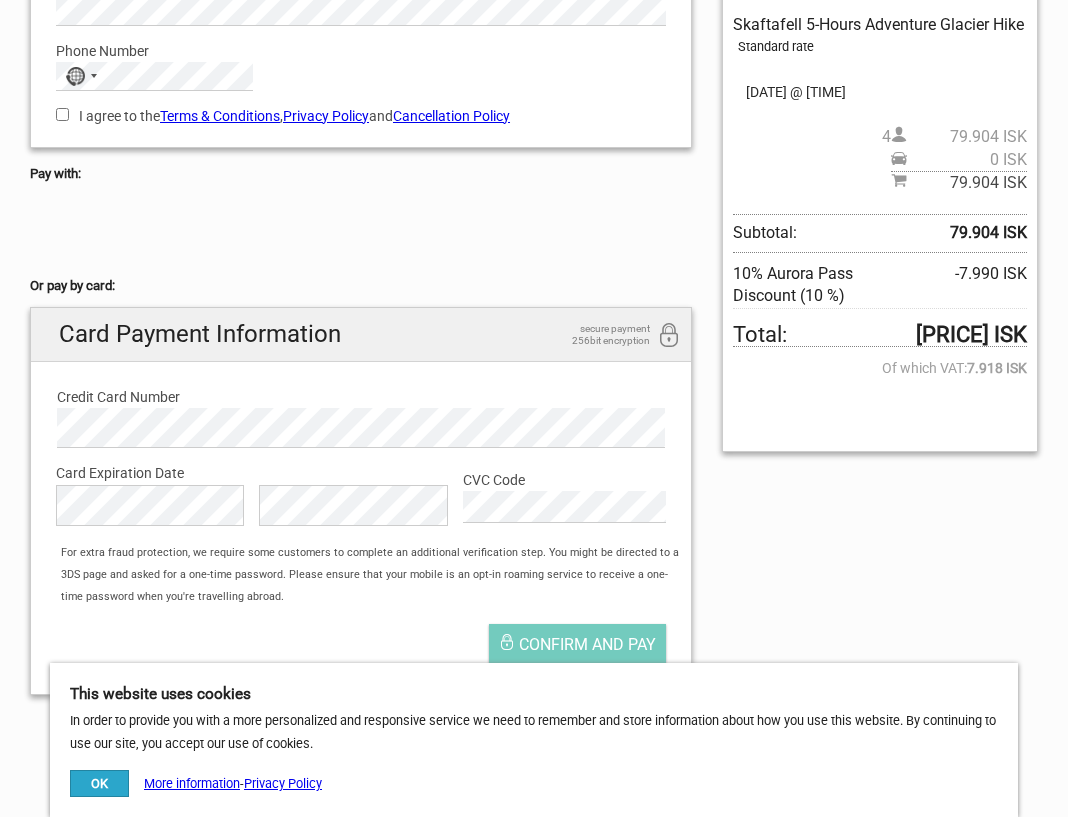 click on "English
Español
Deutsch
Reserved for  [TIME]
Your Order
Skaftafell 5-Hours Adventure Glacier Hike
Standard rate
Pickup:
Select an option
REMOVE PICKUP
[DATE] @ [TIME]
4   [PRICE] ISK
0 ISK
[PRICE]
Subtotal:  [PRICE] ISK
10% Aurora Pass Discount
(10 %)
-[PRICE]
Total:  [PRICE] ISK
Of which VAT:    [PRICE] ISK
Gift Card:
Outstanding amount:" at bounding box center (534, 267) 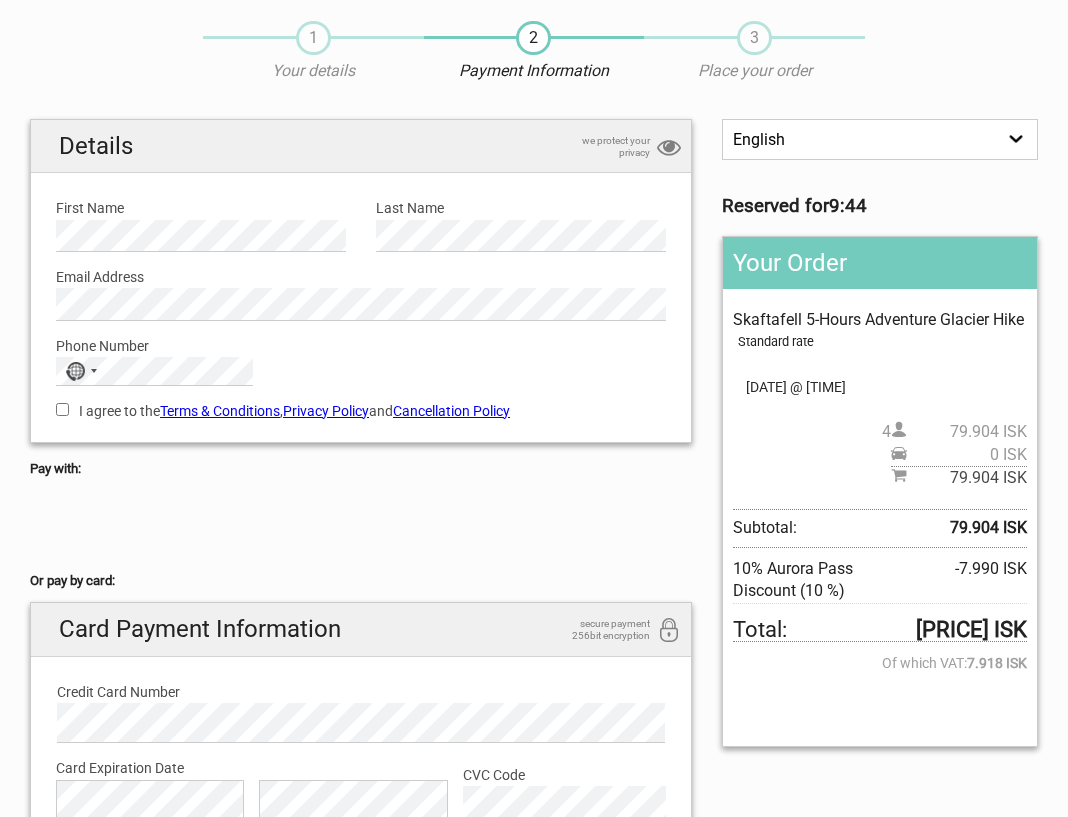 scroll, scrollTop: 65, scrollLeft: 0, axis: vertical 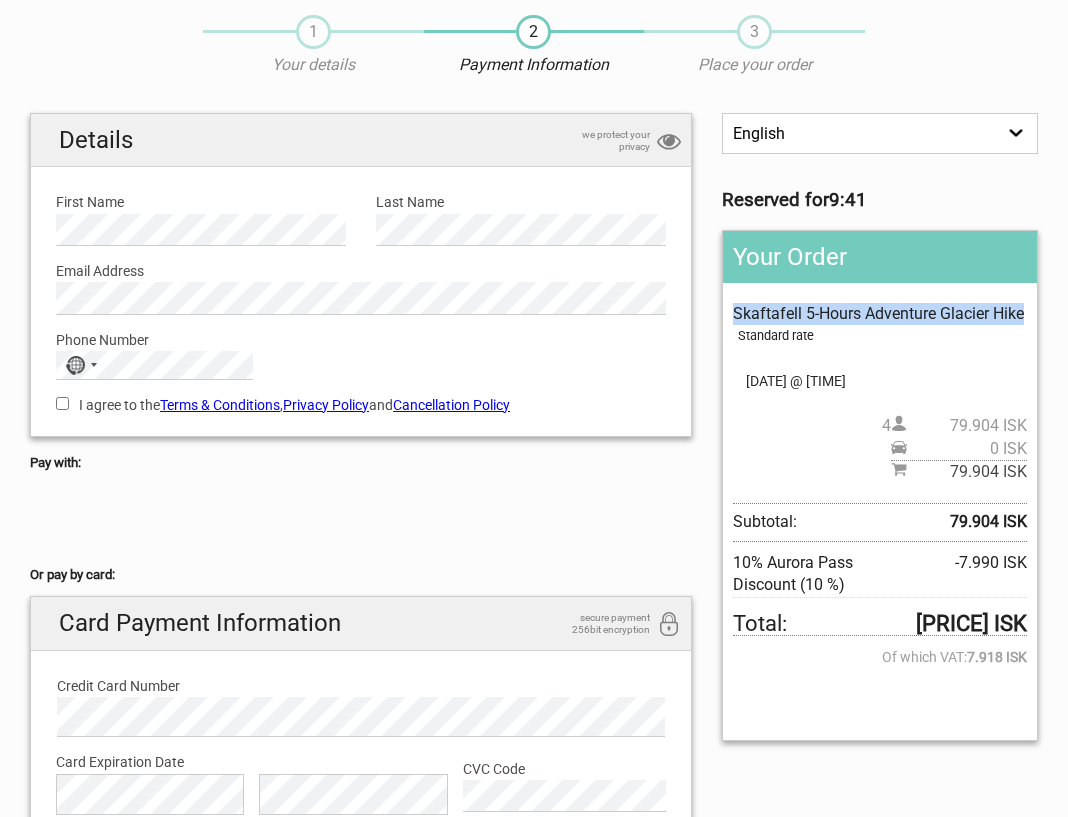 drag, startPoint x: 732, startPoint y: 314, endPoint x: 1023, endPoint y: 321, distance: 291.08417 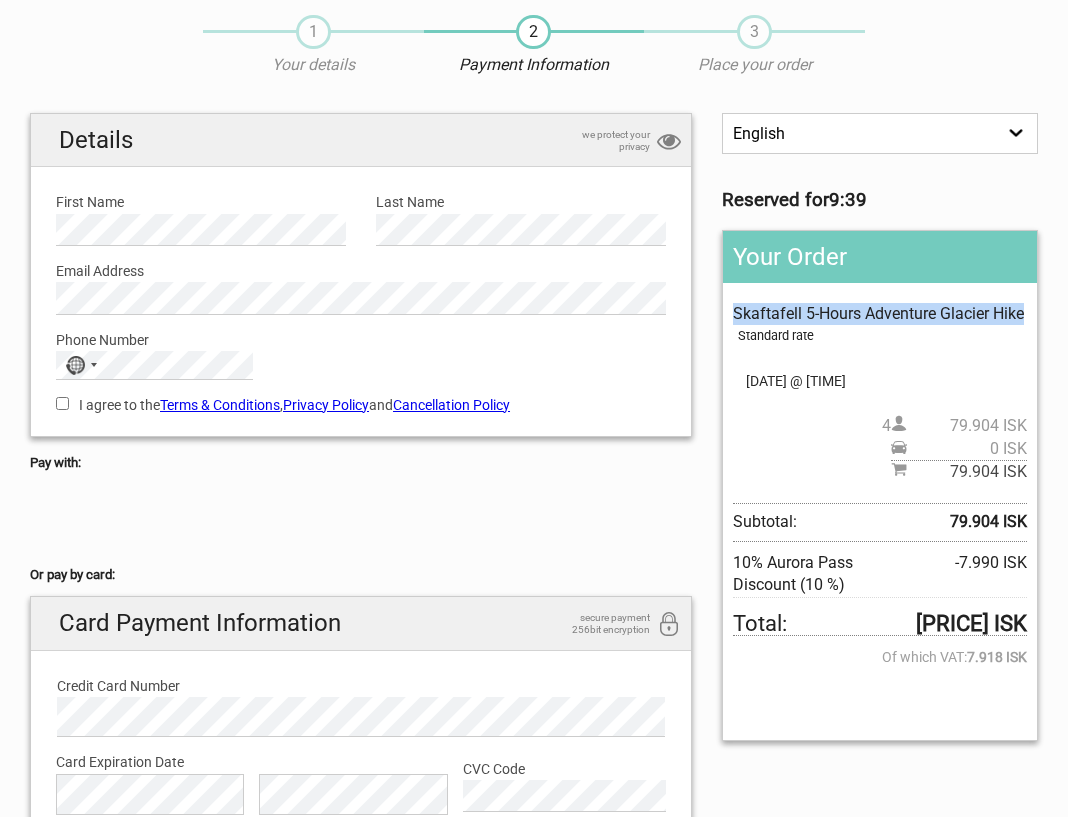 copy on "Skaftafell 5-Hours Adventure Glacier Hike" 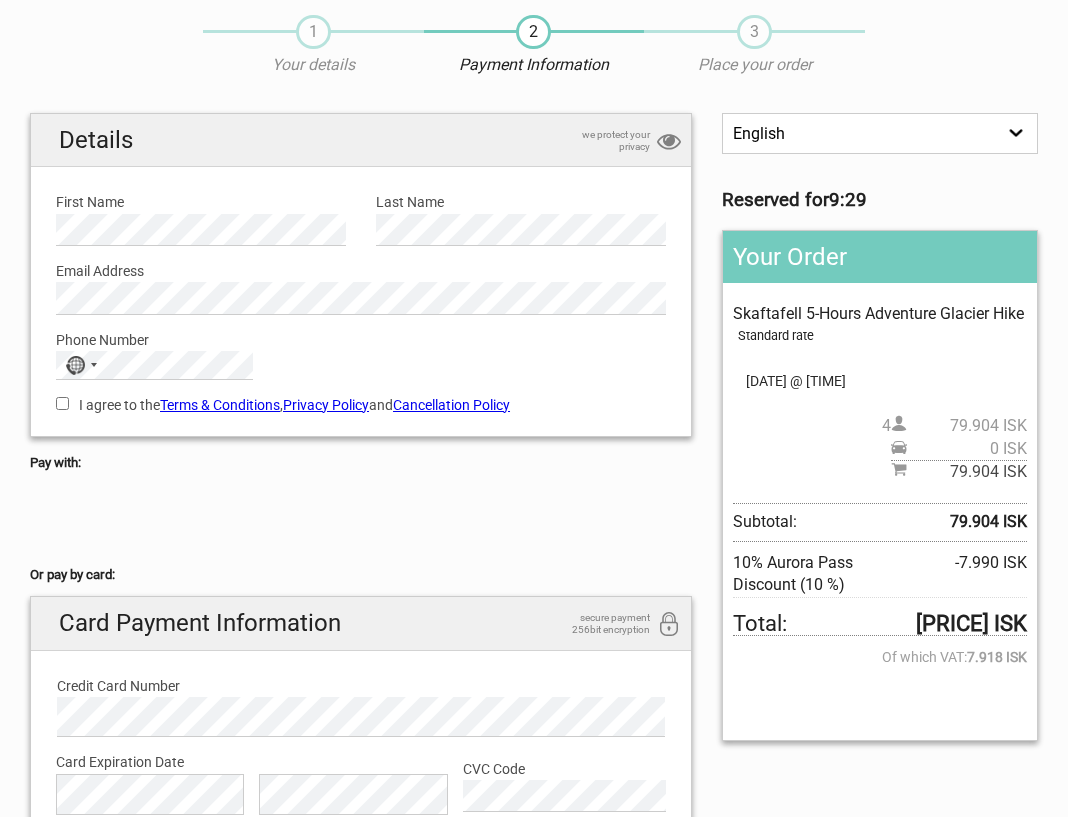 click on "Skaftafell 5-Hours Adventure Glacier Hike
Standard rate
Pickup:
Select an option
REMOVE PICKUP
29.Aug 2025 @ 14:30
4   79.904 ISK
0 ISK
79.904 ISK" at bounding box center (880, 393) 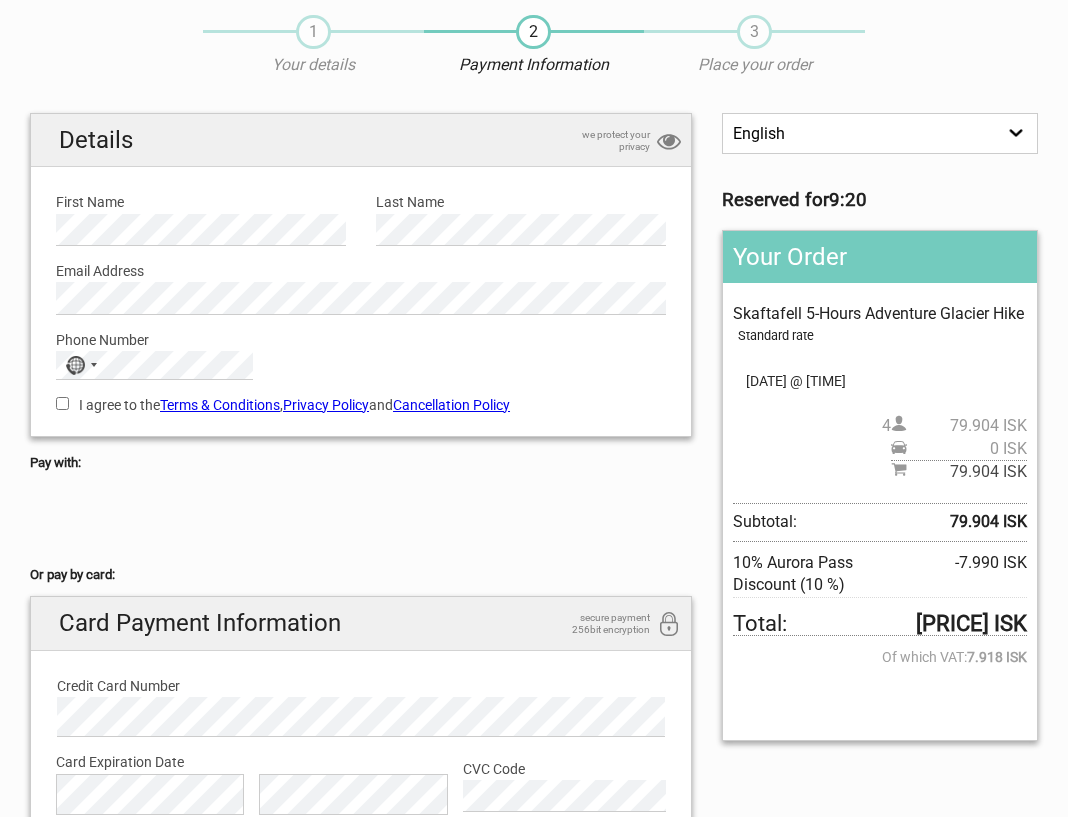 drag, startPoint x: 741, startPoint y: 376, endPoint x: 916, endPoint y: 376, distance: 175 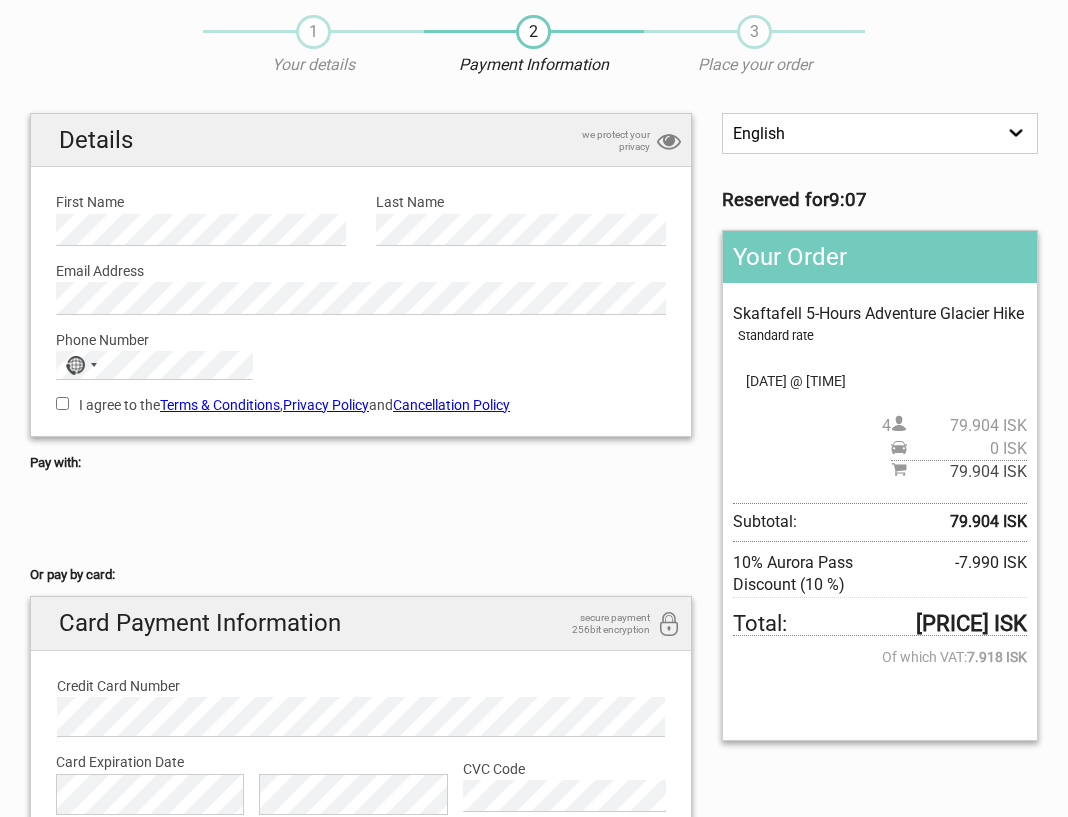 click at bounding box center (361, 519) 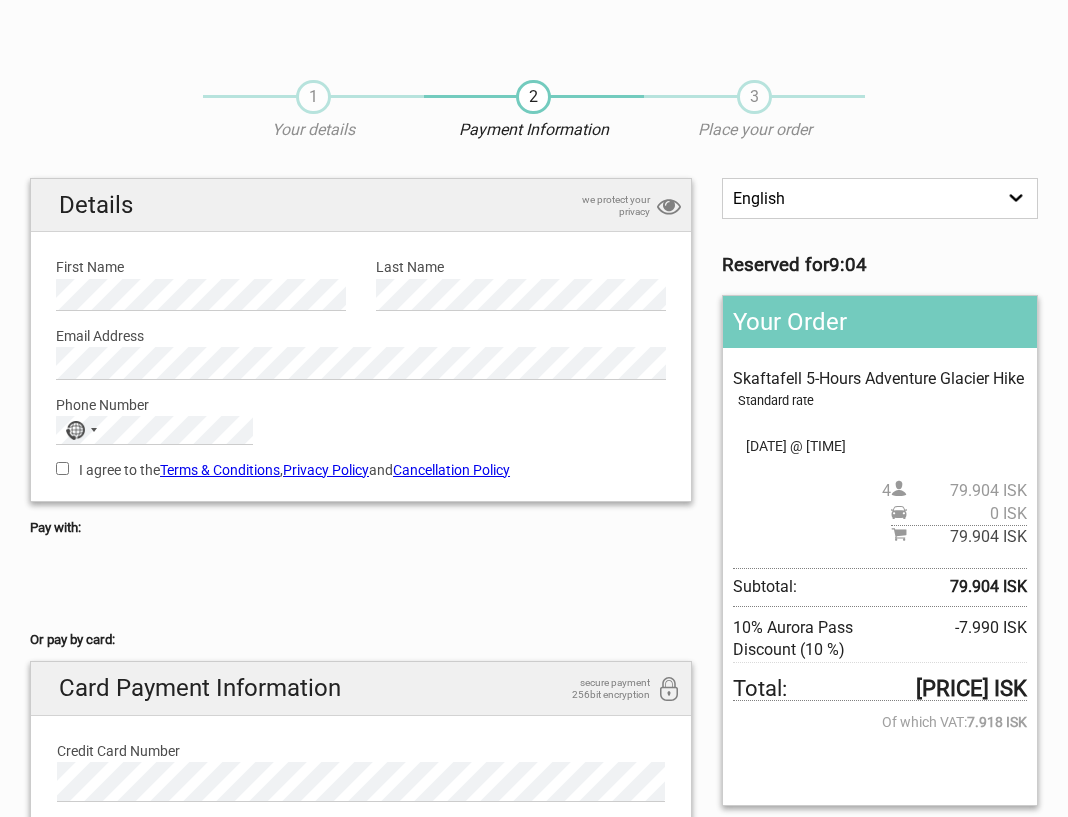 scroll, scrollTop: 0, scrollLeft: 0, axis: both 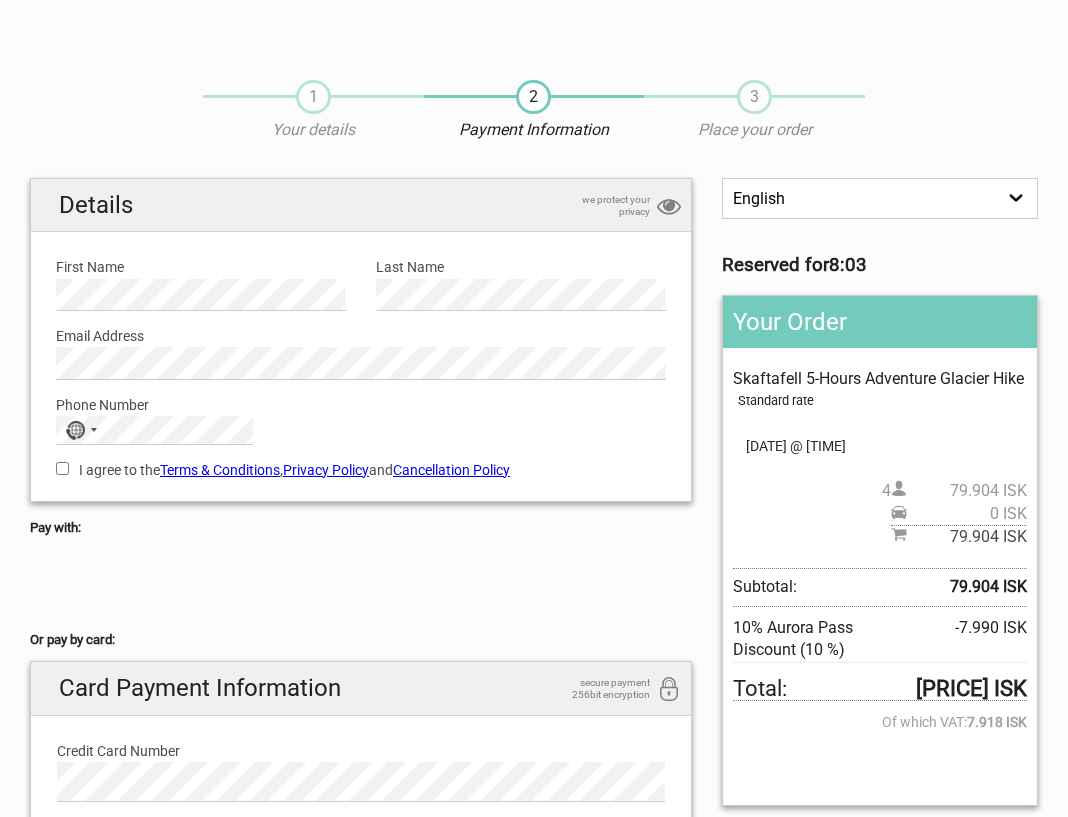 click on "I agree to the  Terms & Conditions ,  Privacy Policy  and  Cancellation Policy" at bounding box center (62, 468) 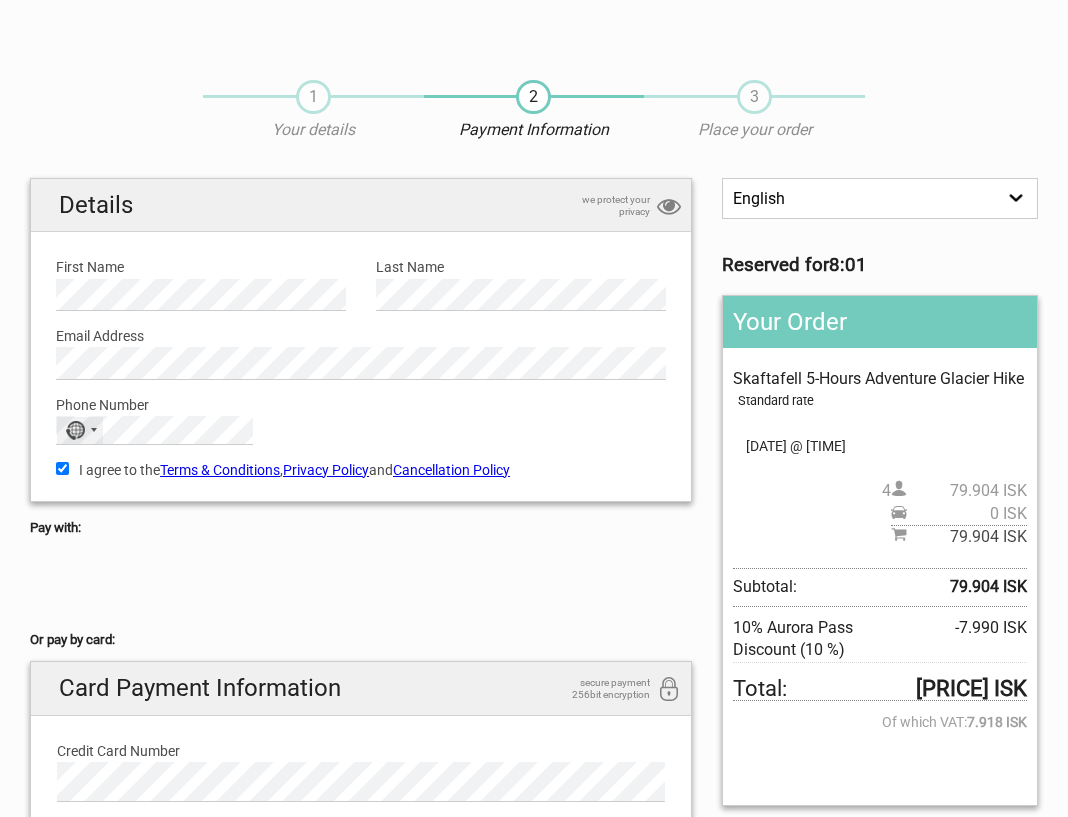 click at bounding box center (94, 430) 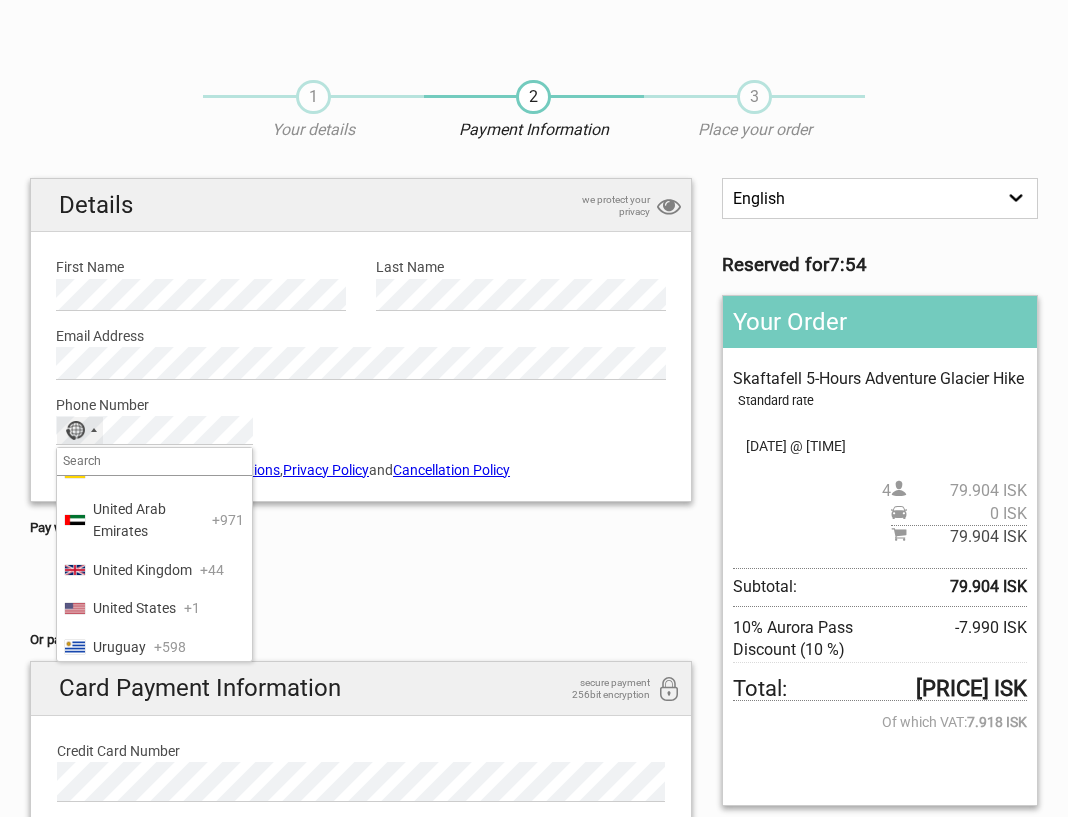 scroll, scrollTop: 9108, scrollLeft: 0, axis: vertical 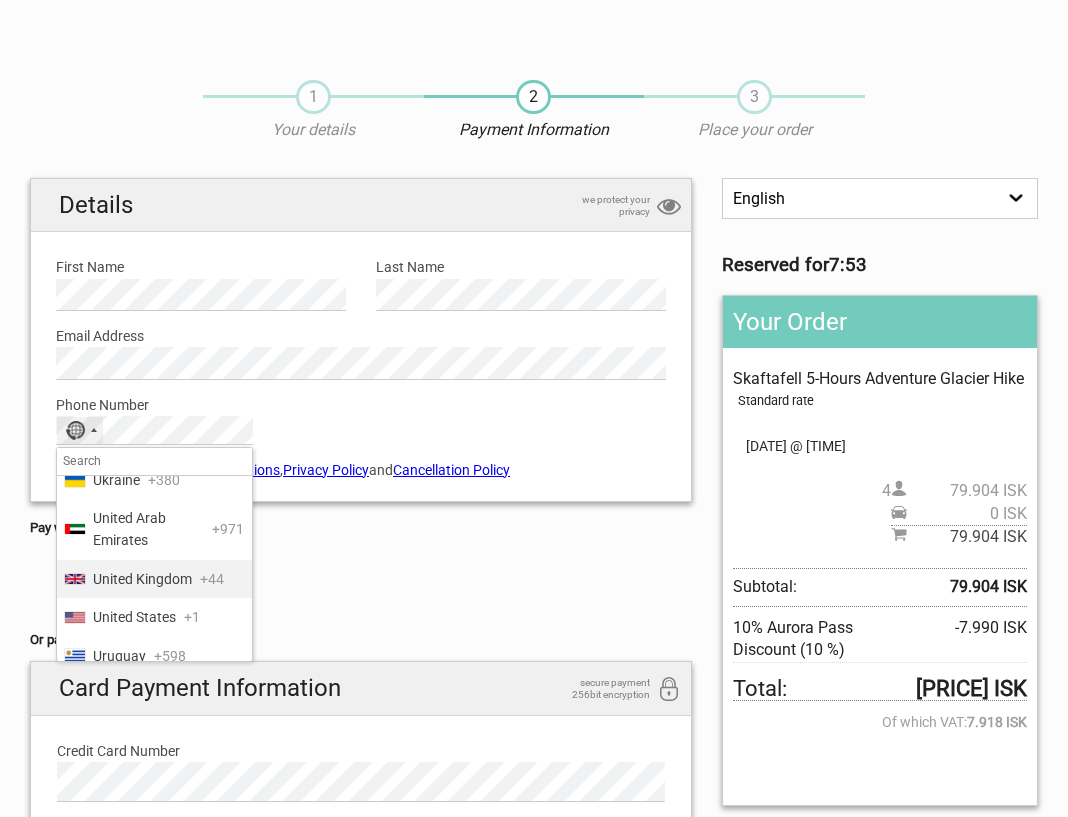 click on "+44" at bounding box center (212, 579) 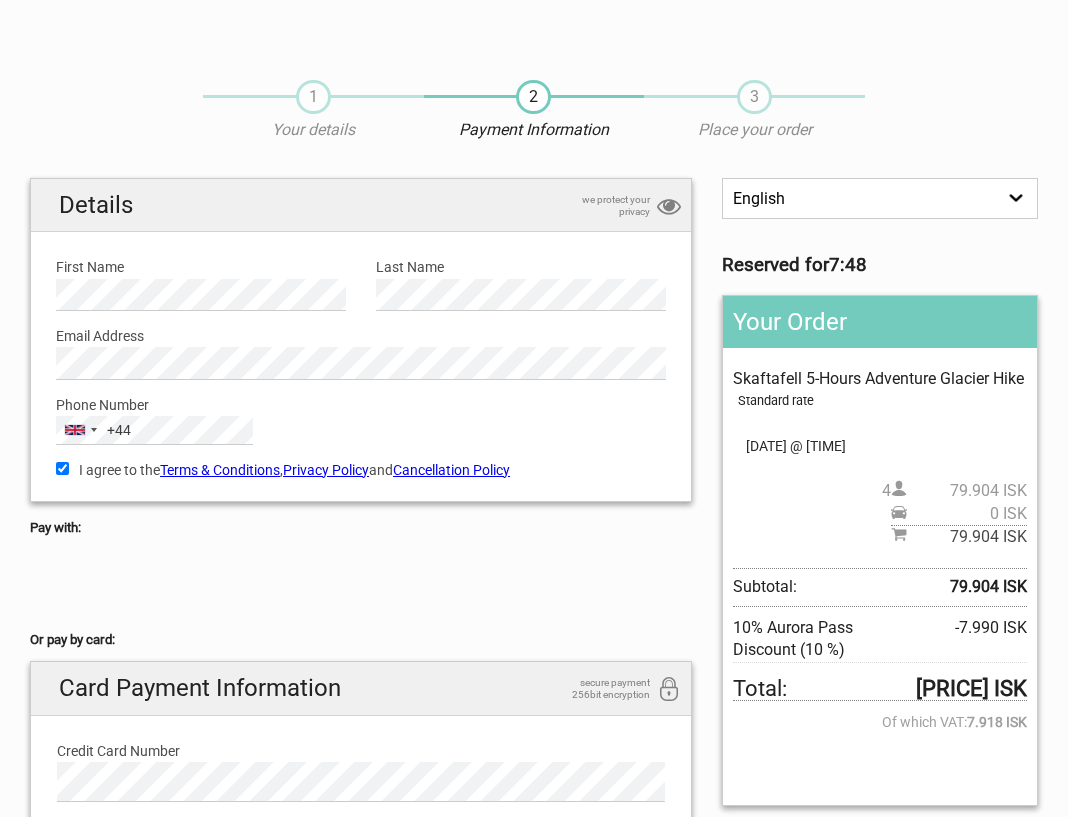 click at bounding box center (361, 584) 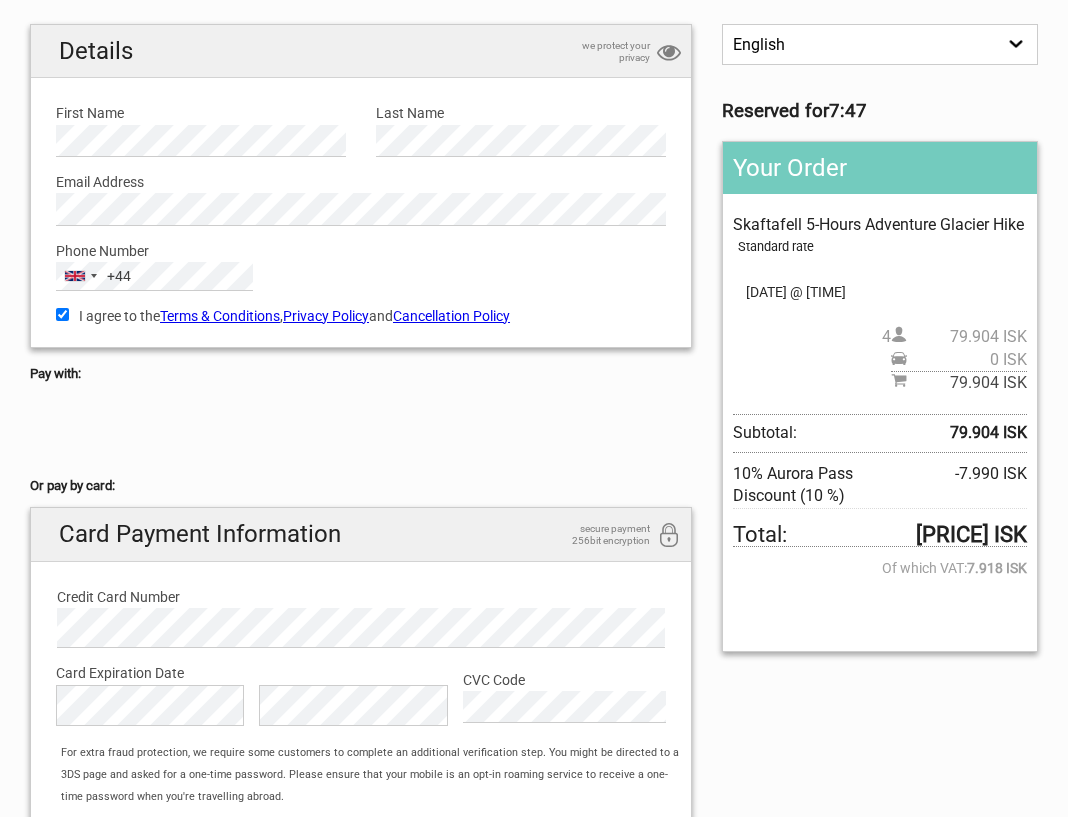 scroll, scrollTop: 188, scrollLeft: 0, axis: vertical 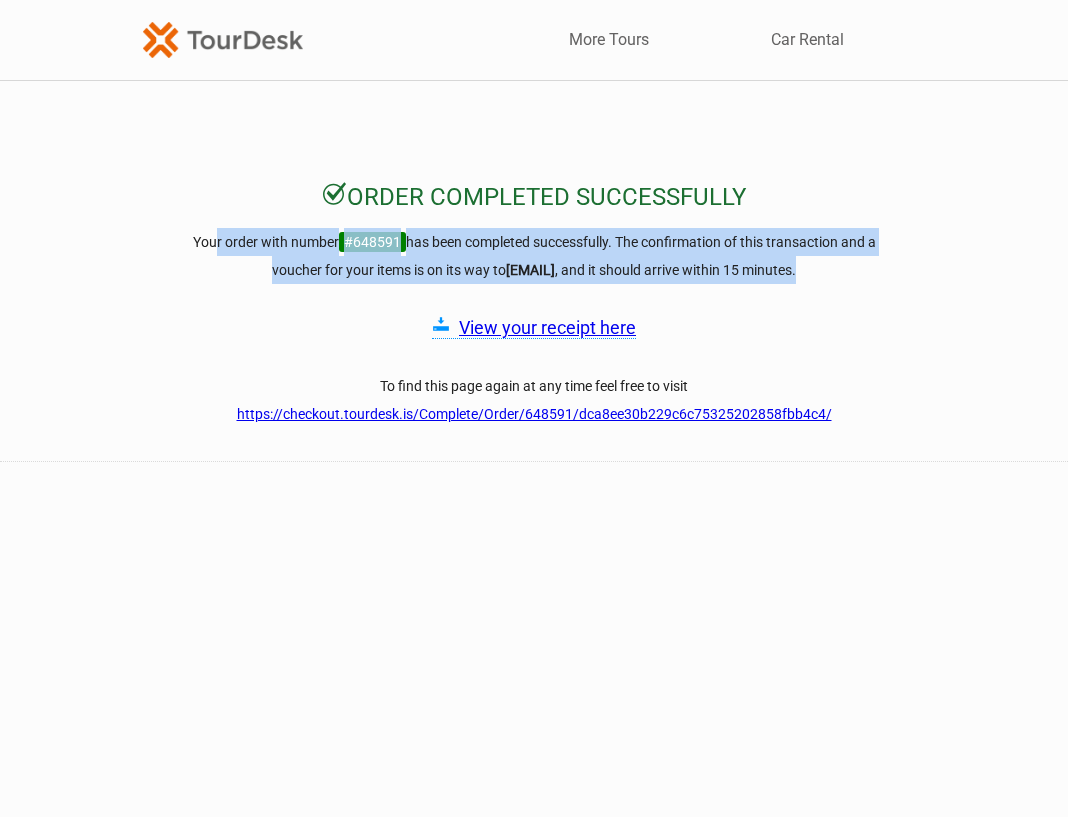 drag, startPoint x: 864, startPoint y: 272, endPoint x: 166, endPoint y: 216, distance: 700.2428 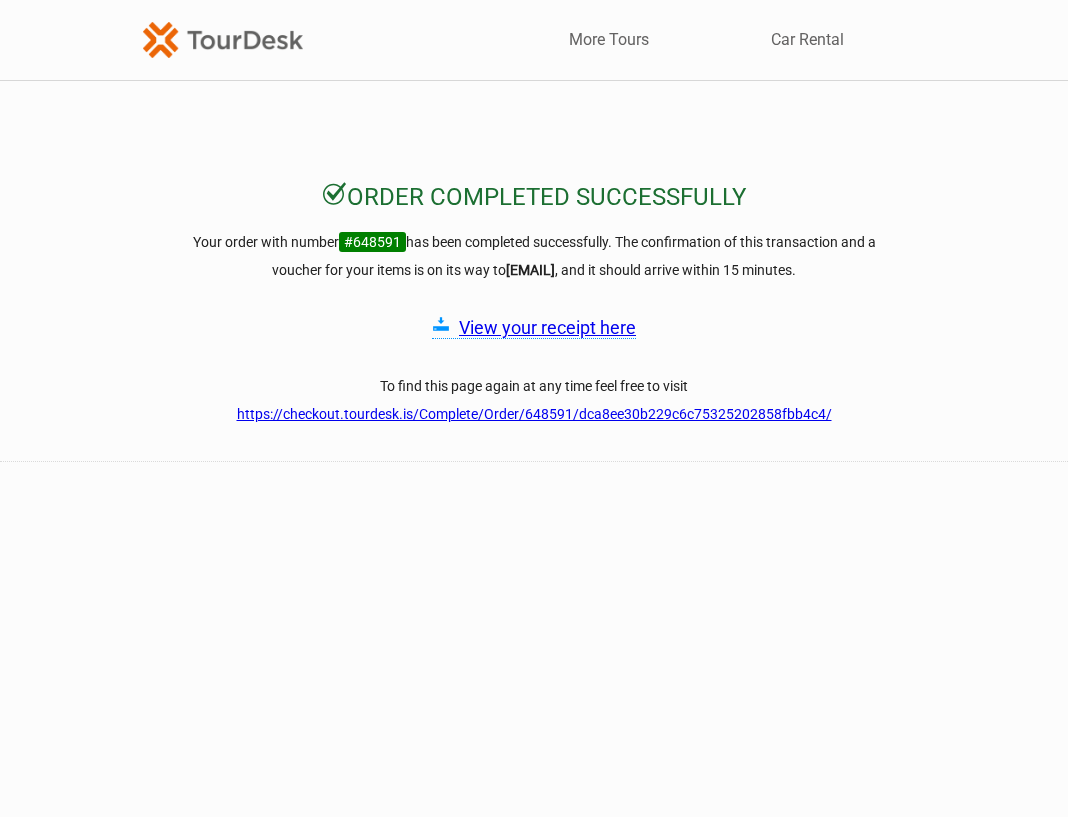 click on "Order completed successfully
Your order with number  #648591  has been completed successfully. The confirmation of this transaction and a voucher for your items is on its way to  steve@jenkins.live , and it should arrive within 15 minutes.
View your receipt here
To find this page again at any time feel free to visit
https://checkout.tourdesk.is/Complete/Order/648591/dca8ee30b229c6c75325202858fbb4c4/
Please verify that all information on the vouchers and itinerary is correct.
If you need any help feel free to contact us at  info@tourdesk.io" at bounding box center (534, 563) 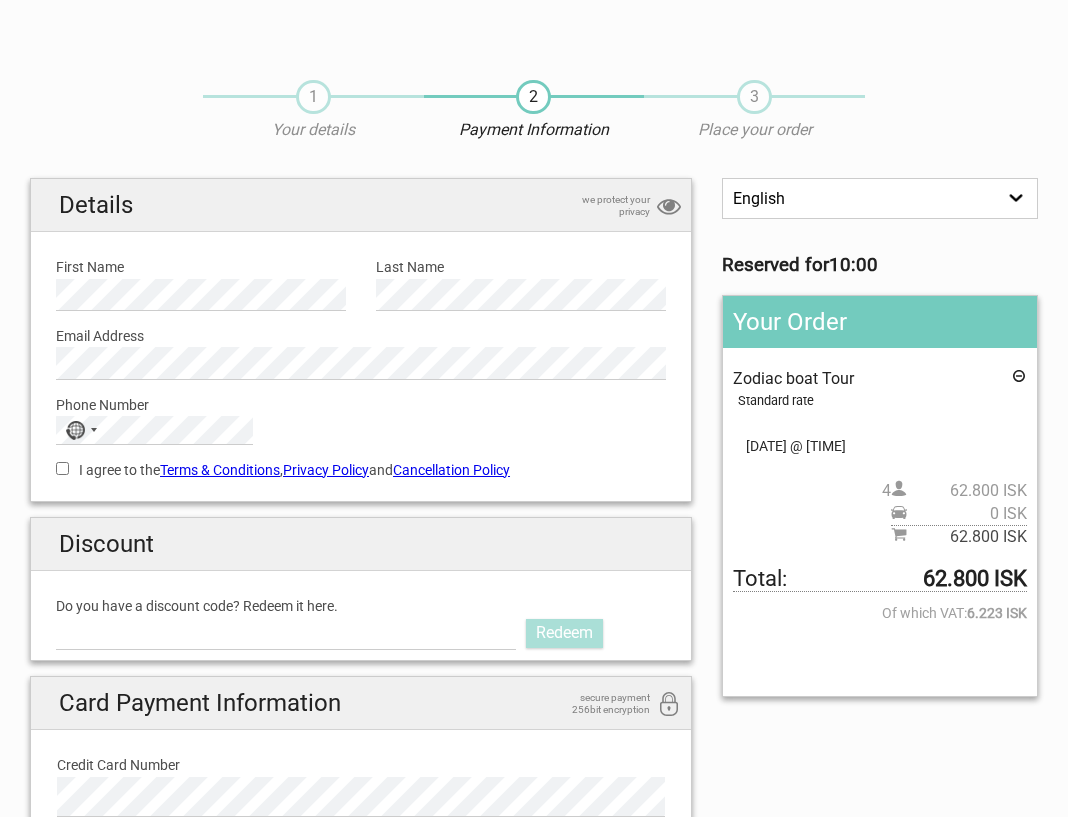 scroll, scrollTop: 0, scrollLeft: 0, axis: both 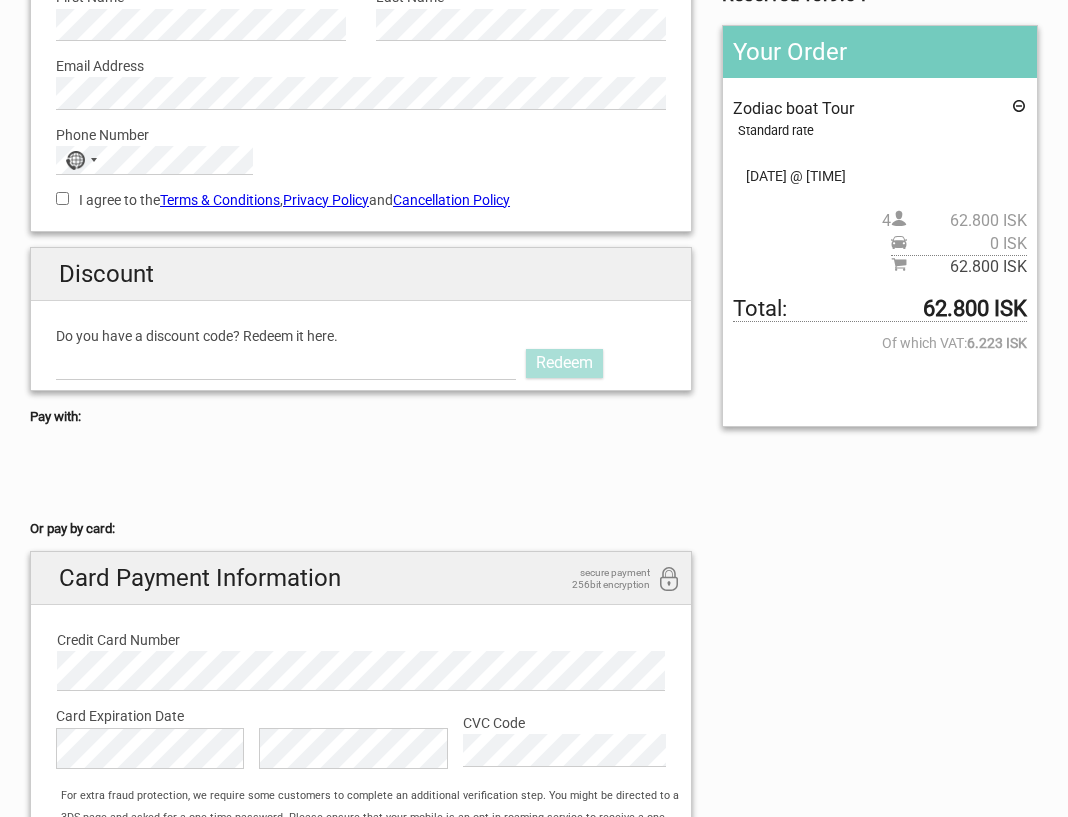 drag, startPoint x: 746, startPoint y: 175, endPoint x: 929, endPoint y: 174, distance: 183.00273 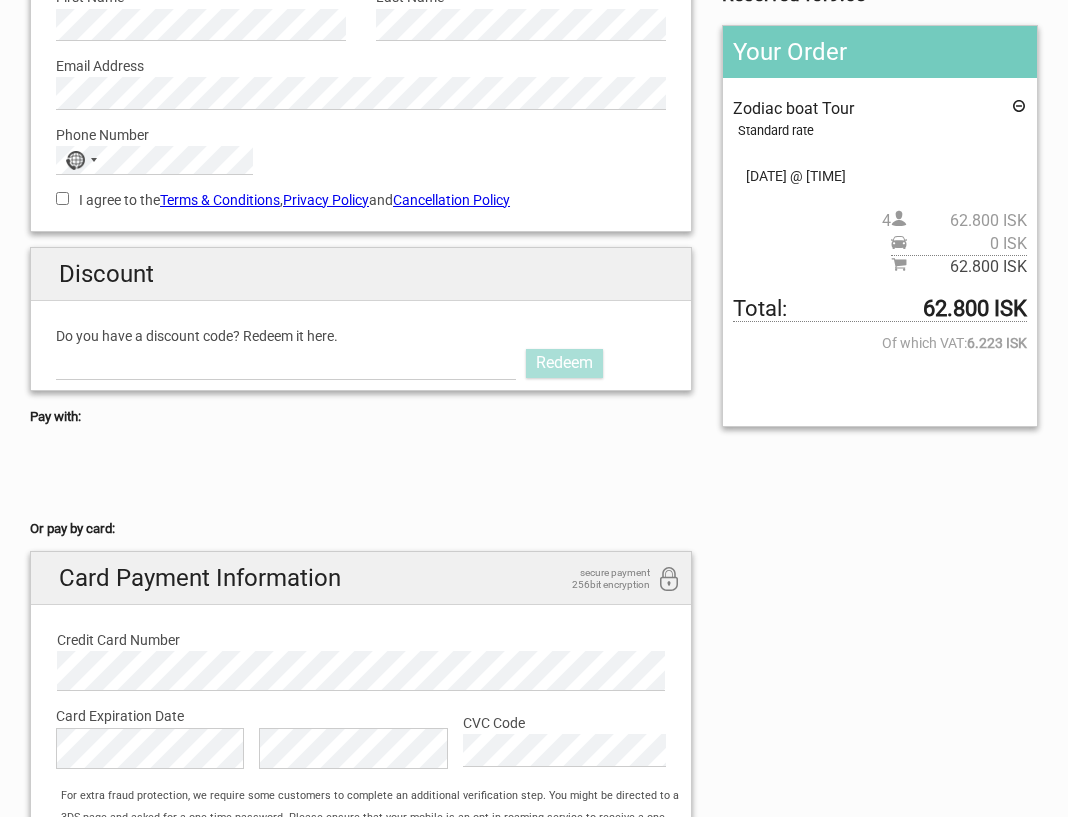 click at bounding box center [361, 473] 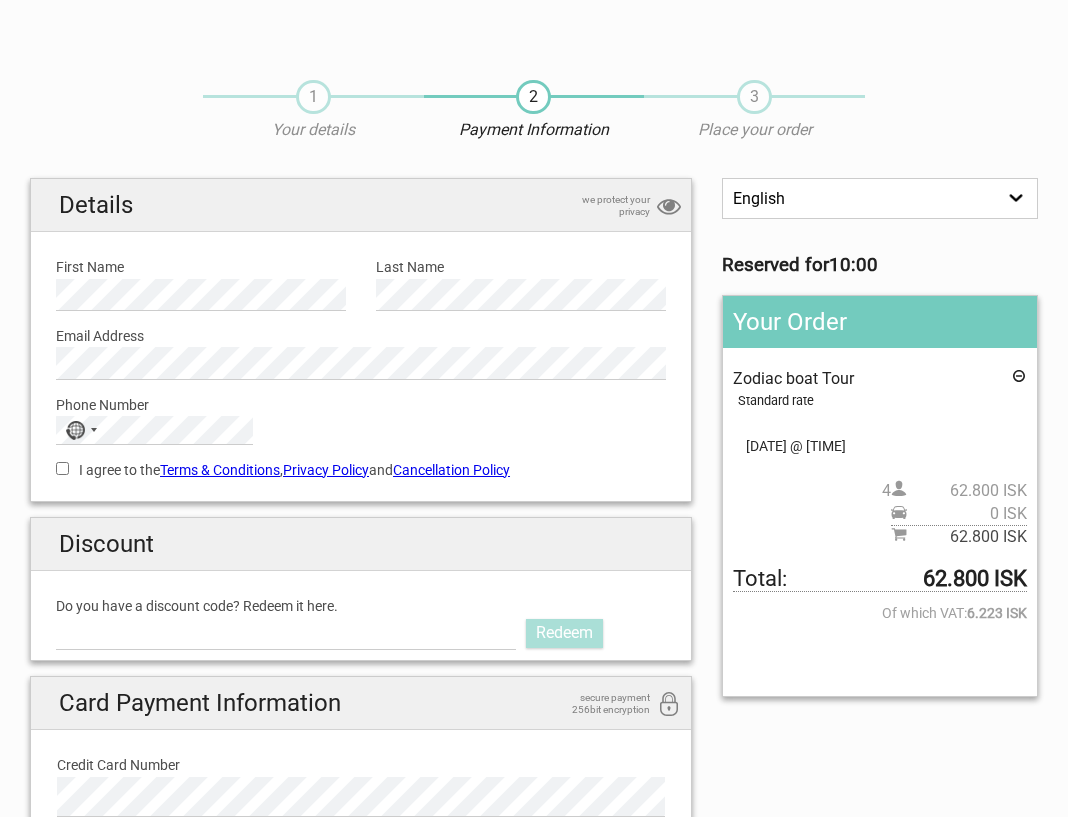 scroll, scrollTop: 0, scrollLeft: 0, axis: both 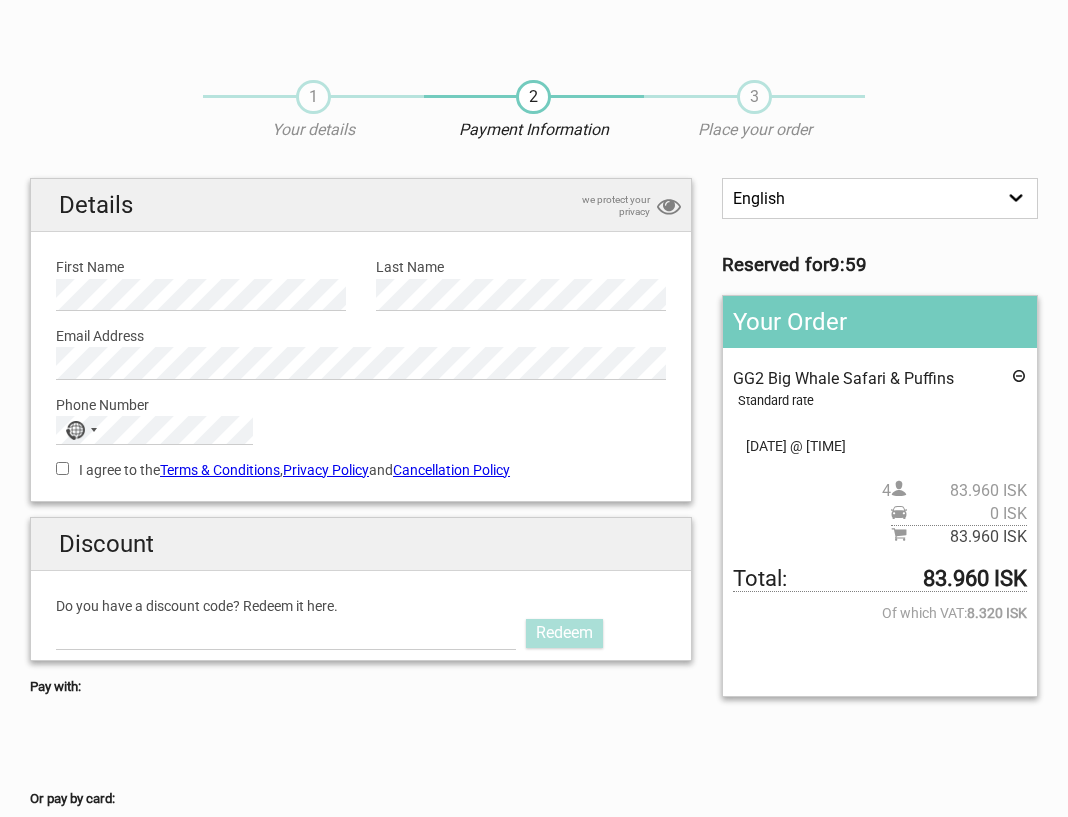 drag, startPoint x: 747, startPoint y: 446, endPoint x: 919, endPoint y: 445, distance: 172.00291 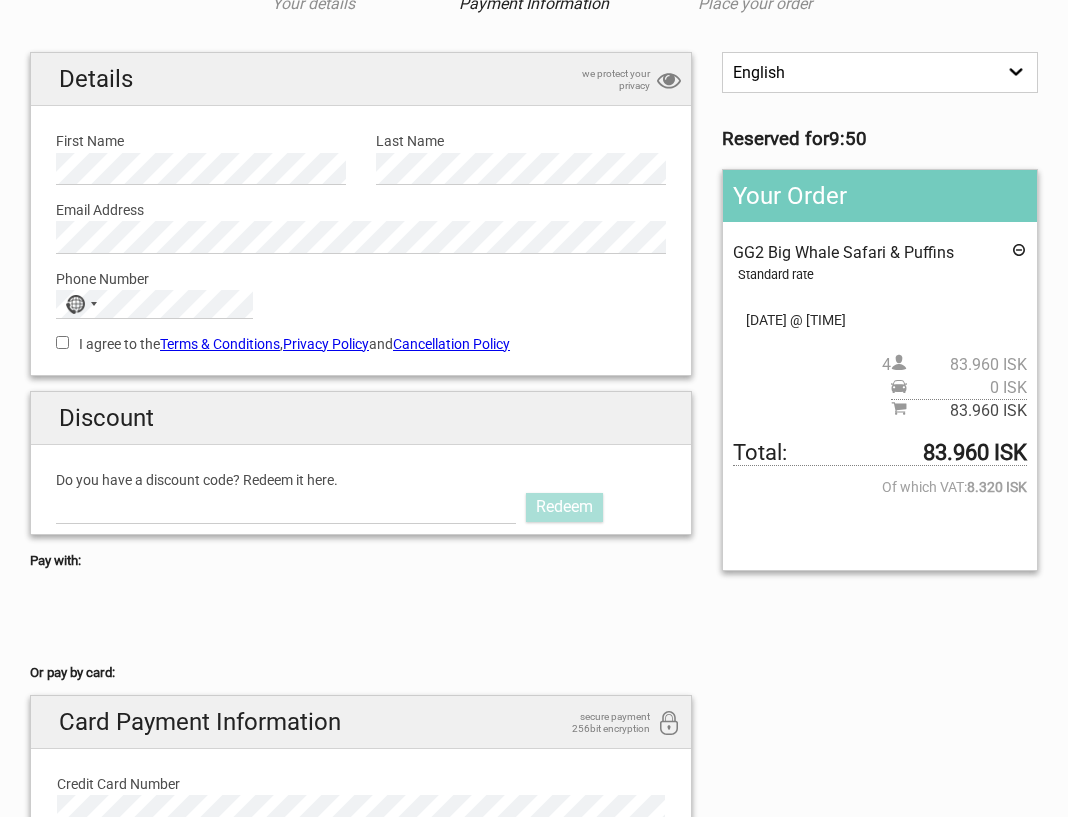 scroll, scrollTop: 133, scrollLeft: 0, axis: vertical 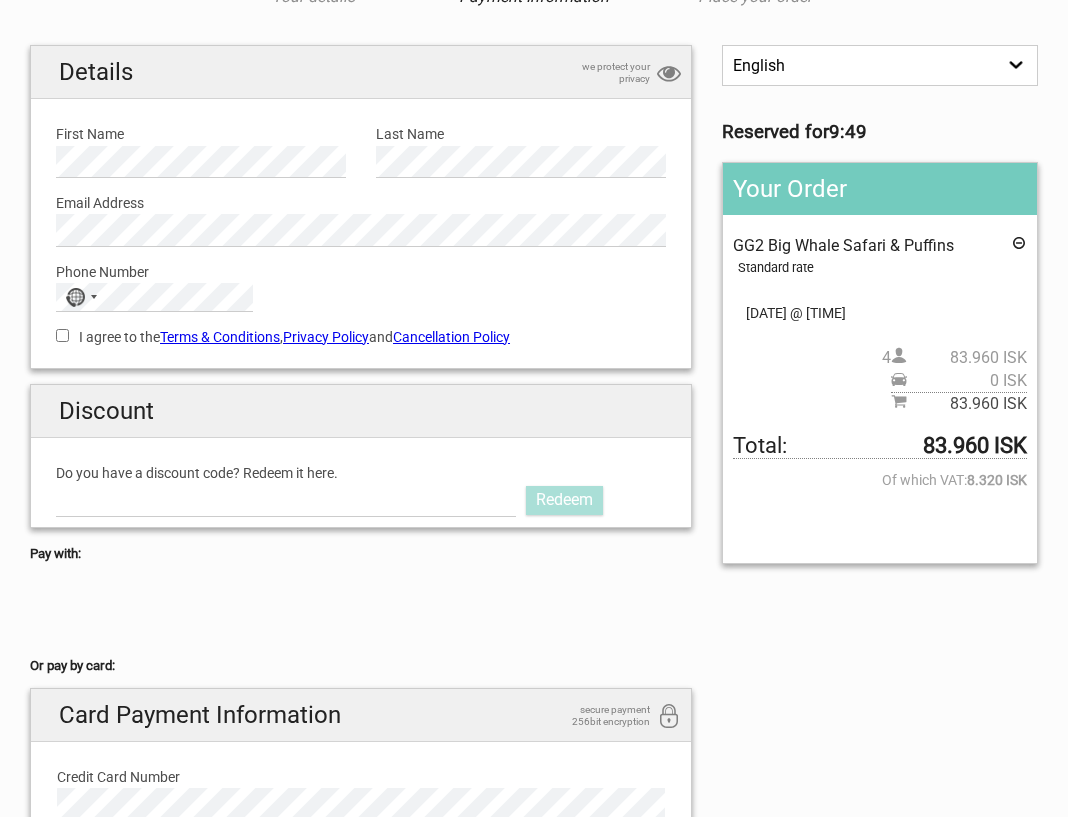 click on "GG2 Big Whale Safari & Puffins
Standard rate
Pickup:
Select an option
I'll write my location.
REMOVE PICKUP
CONFIRM
[DATE] @ [TIME]
4   83.960 ISK
0 ISK
83.960 ISK" at bounding box center [880, 325] 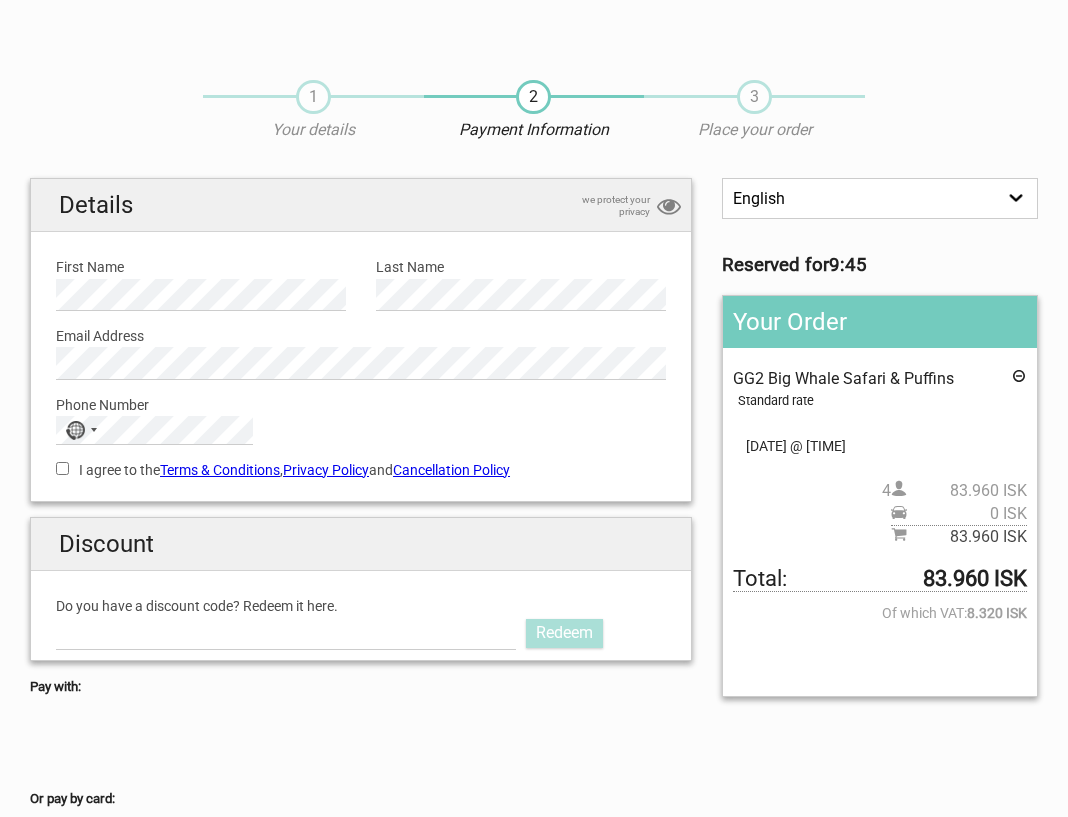 scroll, scrollTop: 0, scrollLeft: 0, axis: both 